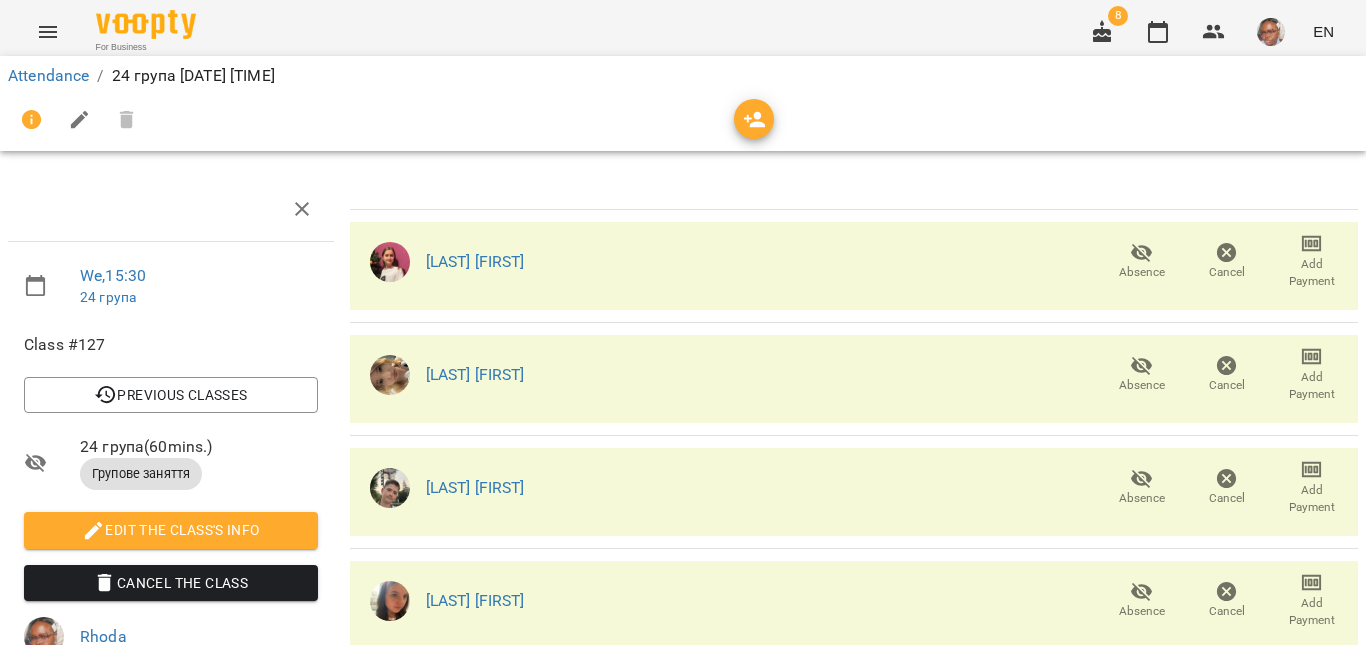 scroll, scrollTop: 0, scrollLeft: 0, axis: both 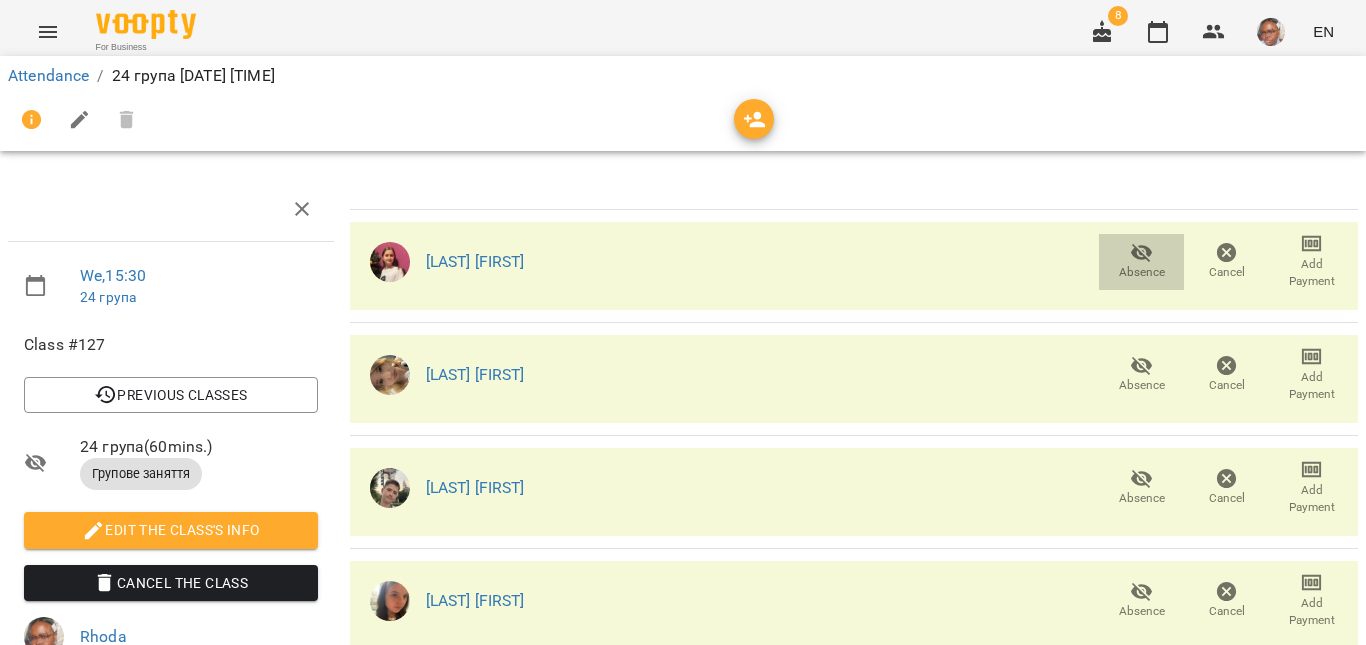 click on "Absence" at bounding box center (1141, 262) 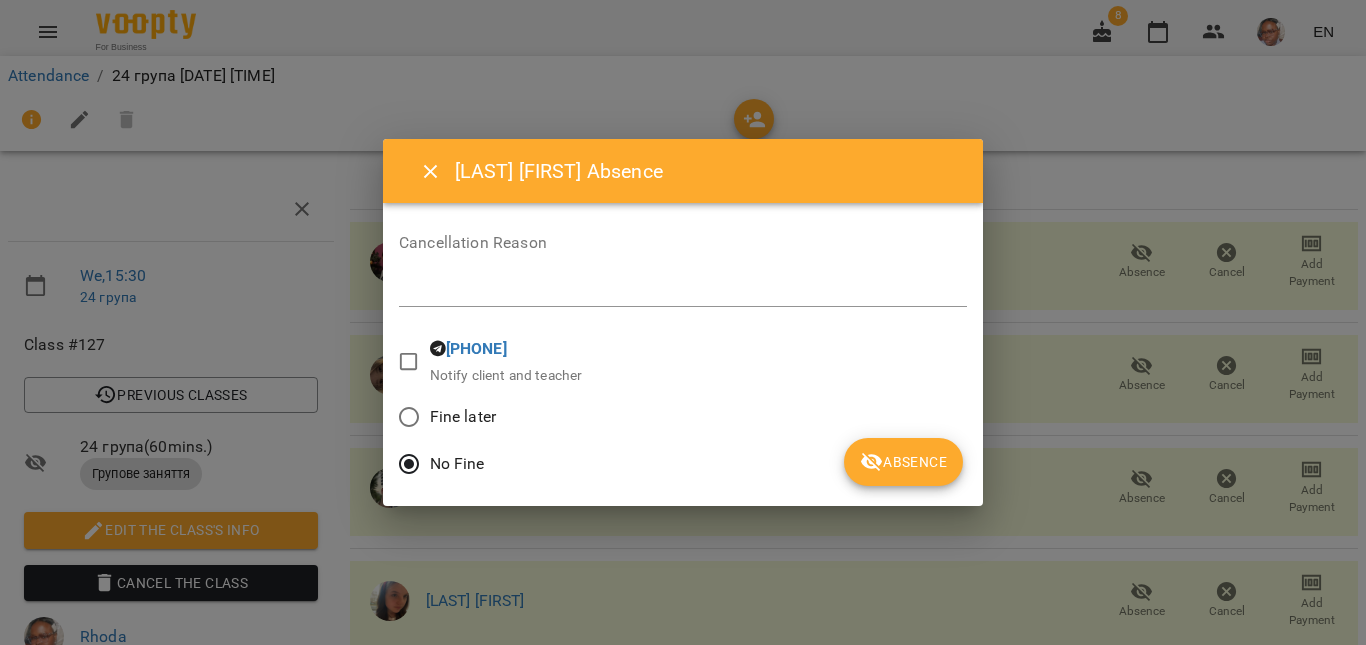click on "Cancellation Reason *" at bounding box center (683, 275) 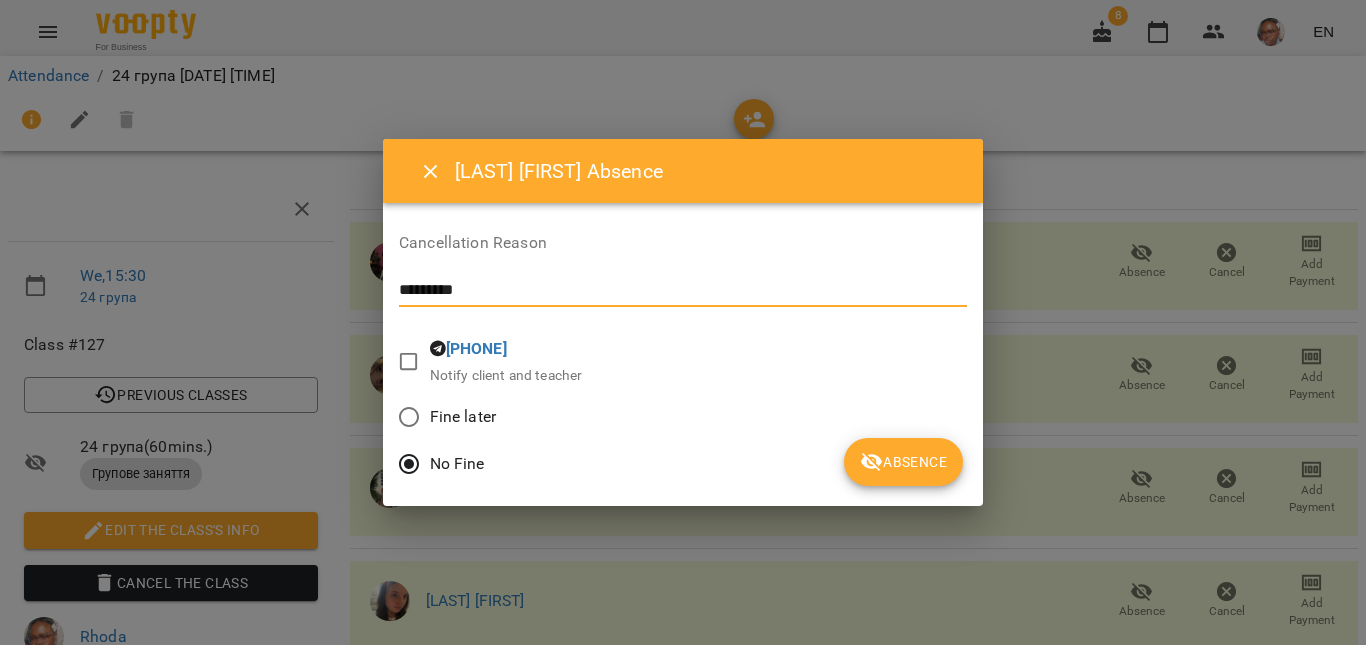 drag, startPoint x: 652, startPoint y: 284, endPoint x: 217, endPoint y: 285, distance: 435.00116 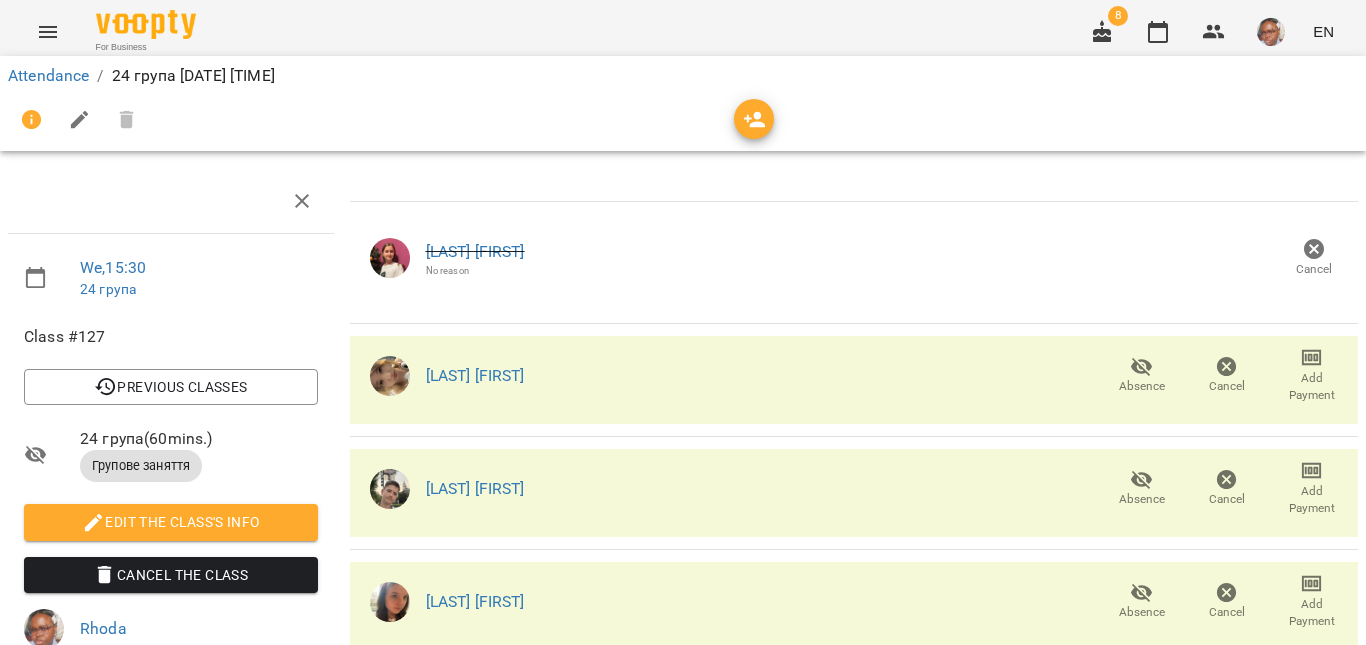 scroll, scrollTop: 126, scrollLeft: 0, axis: vertical 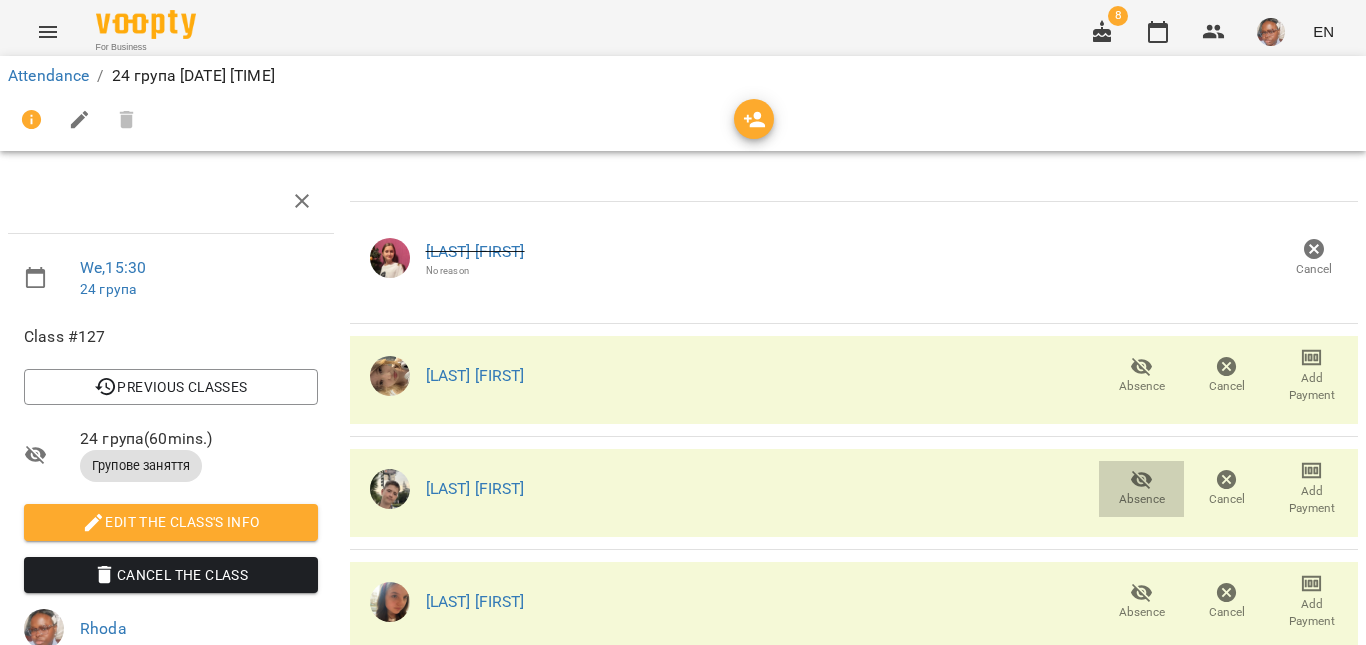 click on "Absence" at bounding box center [1142, 499] 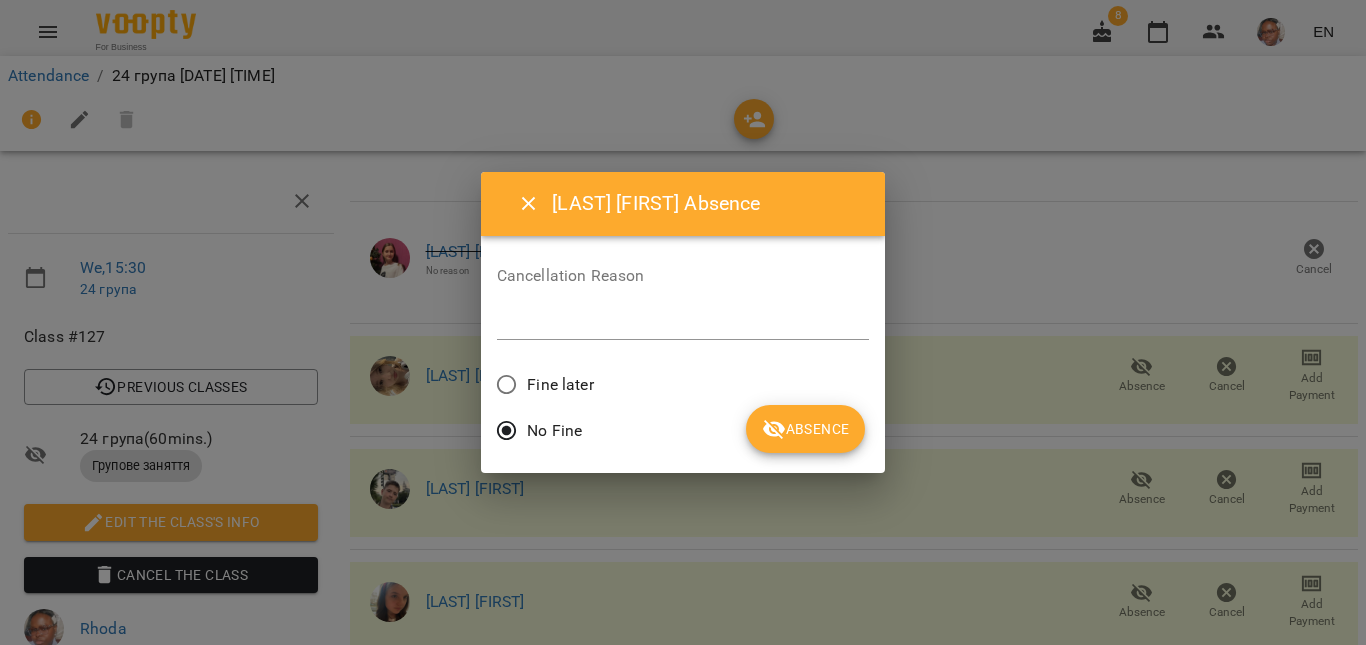 click at bounding box center [683, 323] 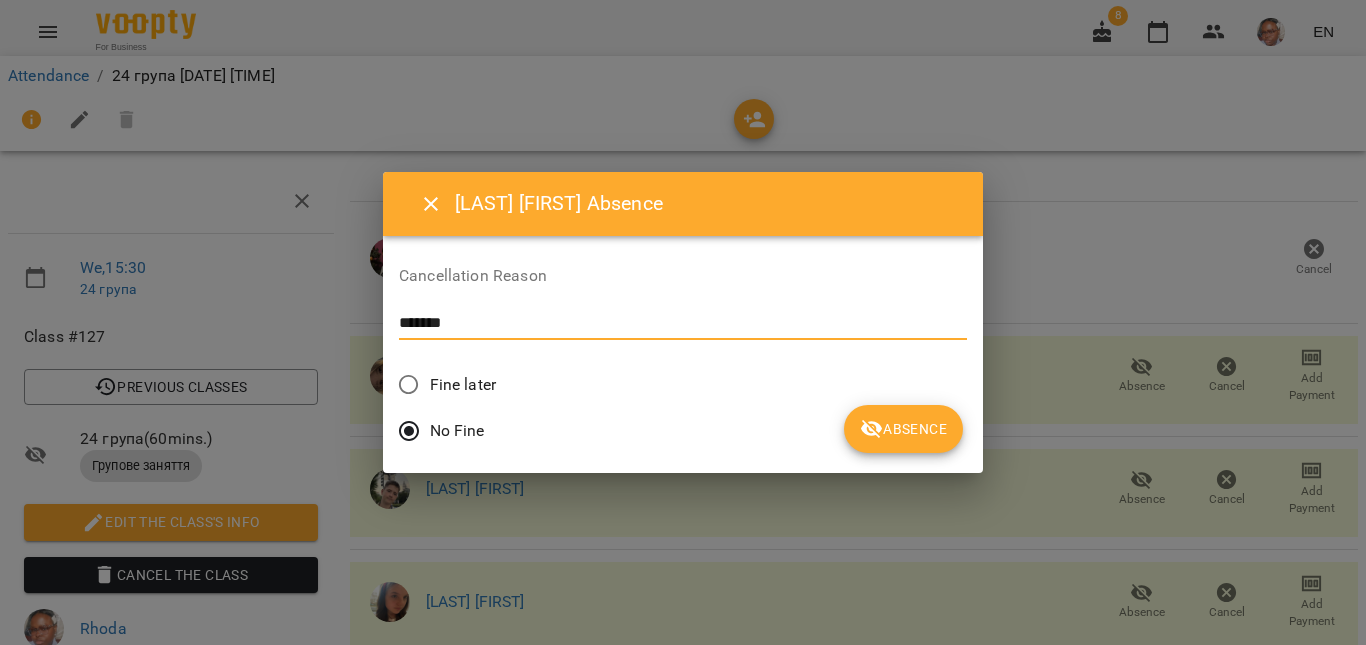 type on "*******" 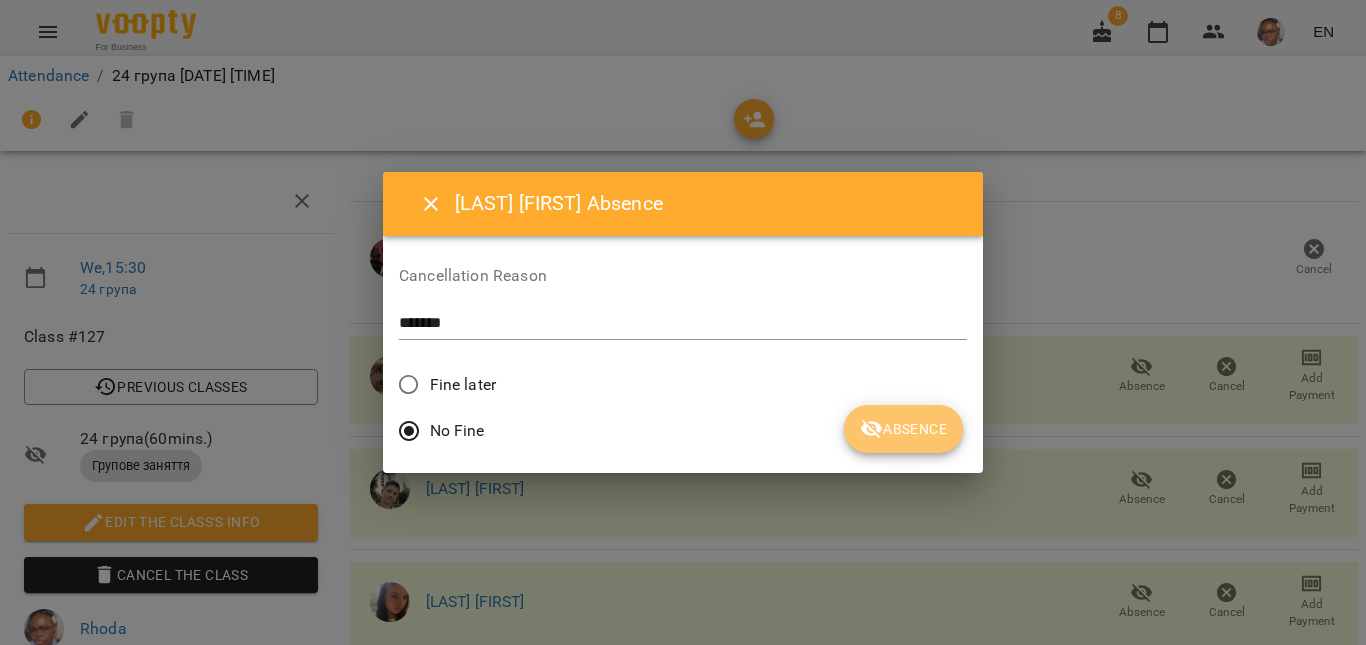 click on "Absence" at bounding box center (903, 429) 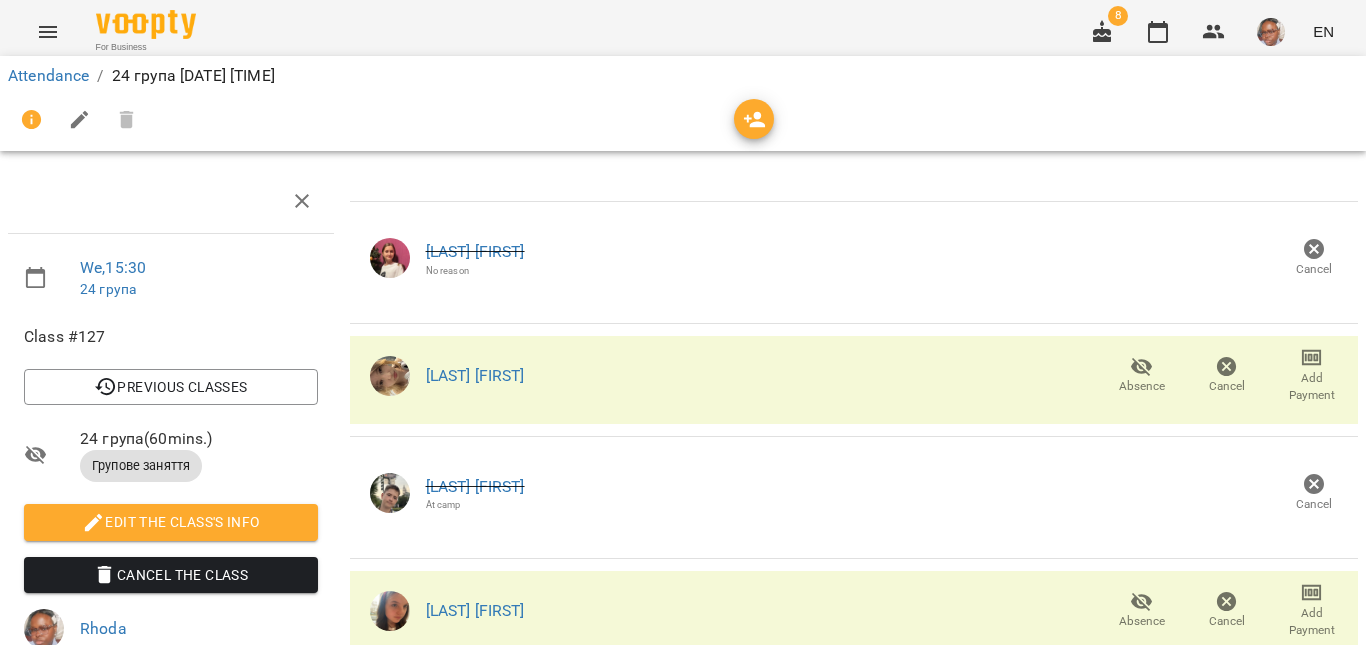 scroll, scrollTop: 857, scrollLeft: 0, axis: vertical 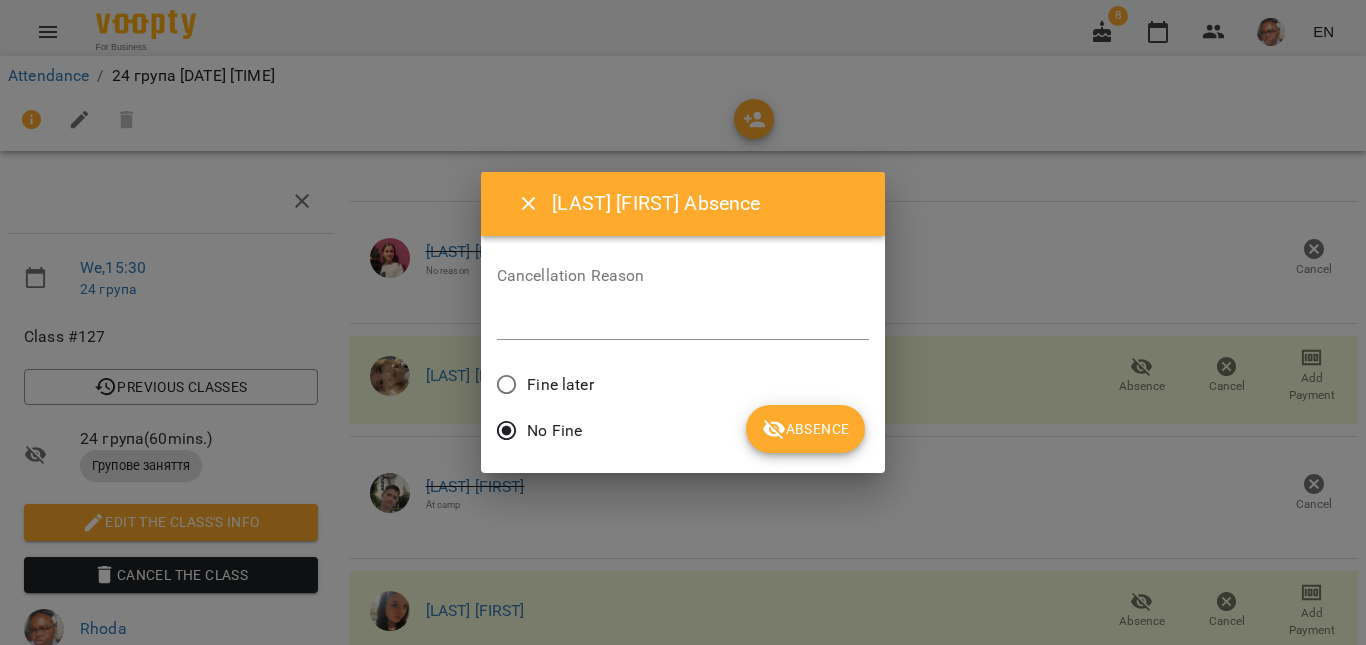 click at bounding box center (683, 323) 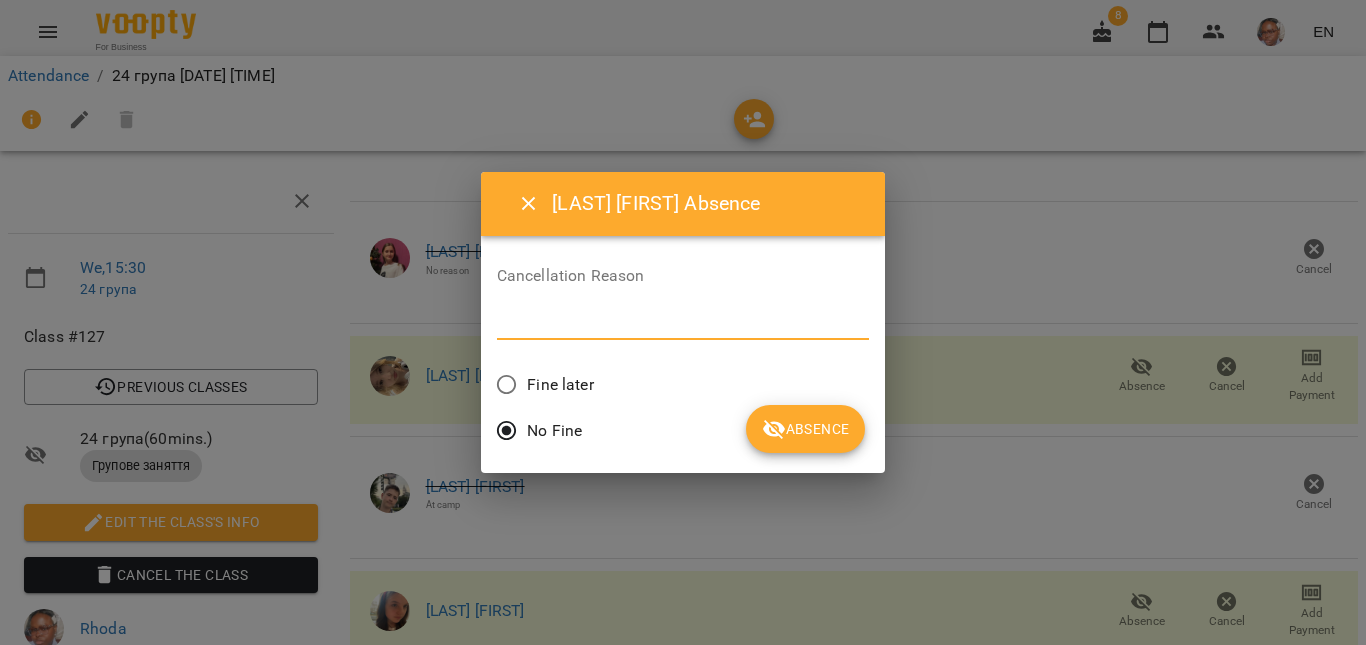 paste on "*********" 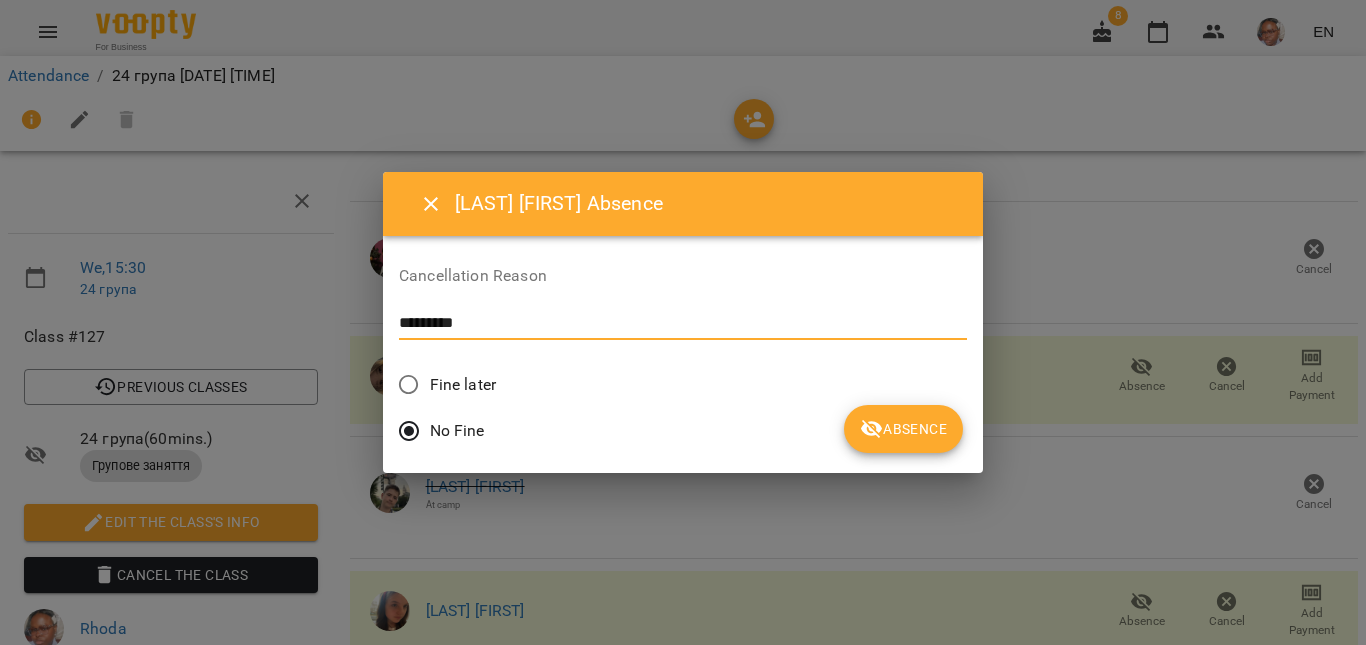 type on "*********" 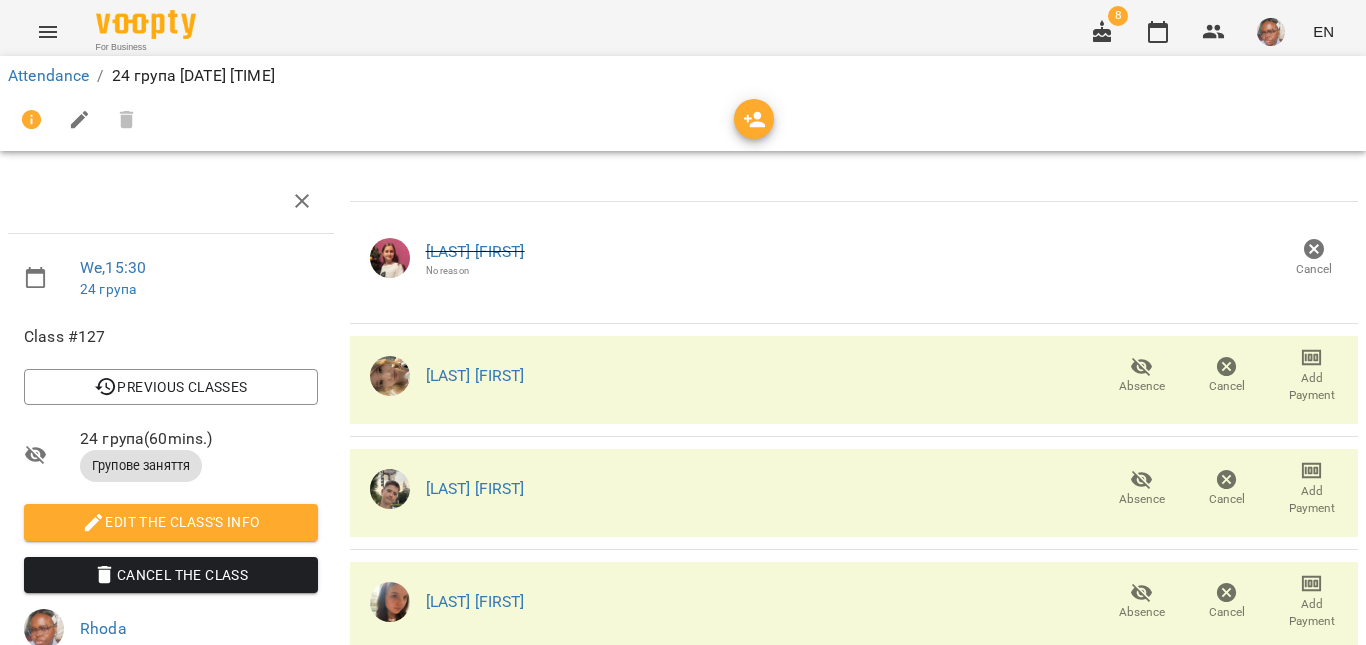 scroll, scrollTop: 0, scrollLeft: 0, axis: both 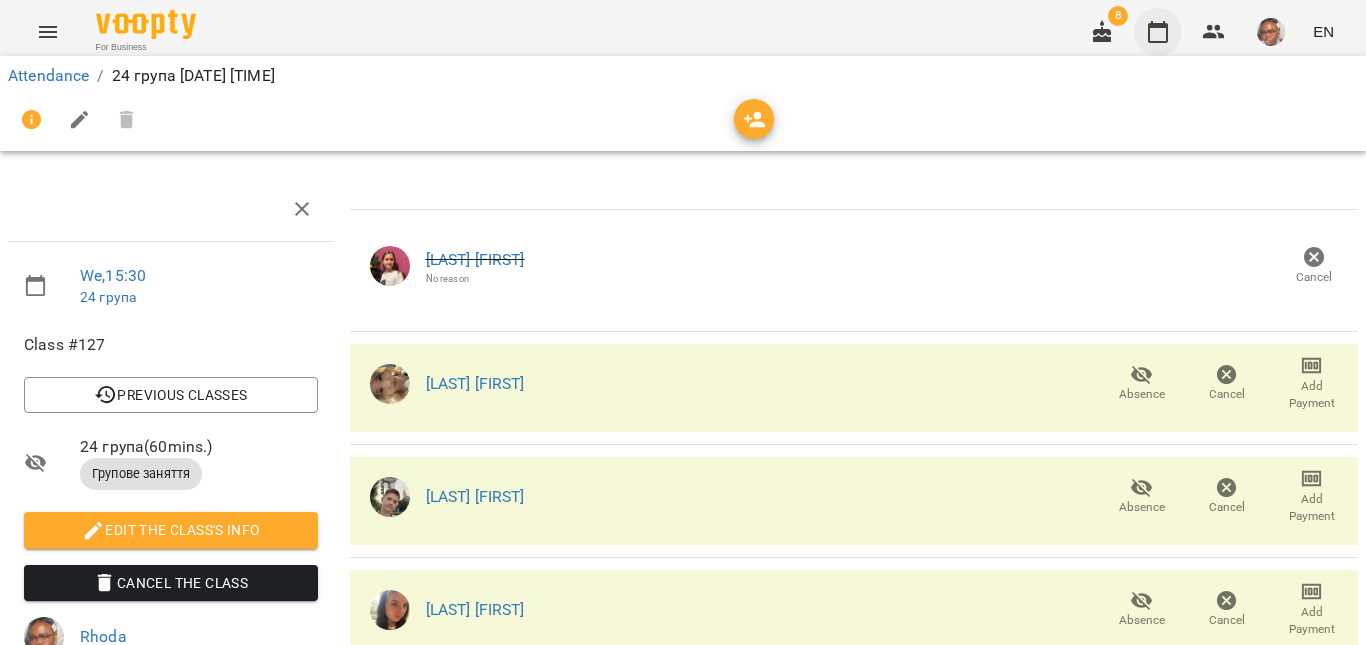 click 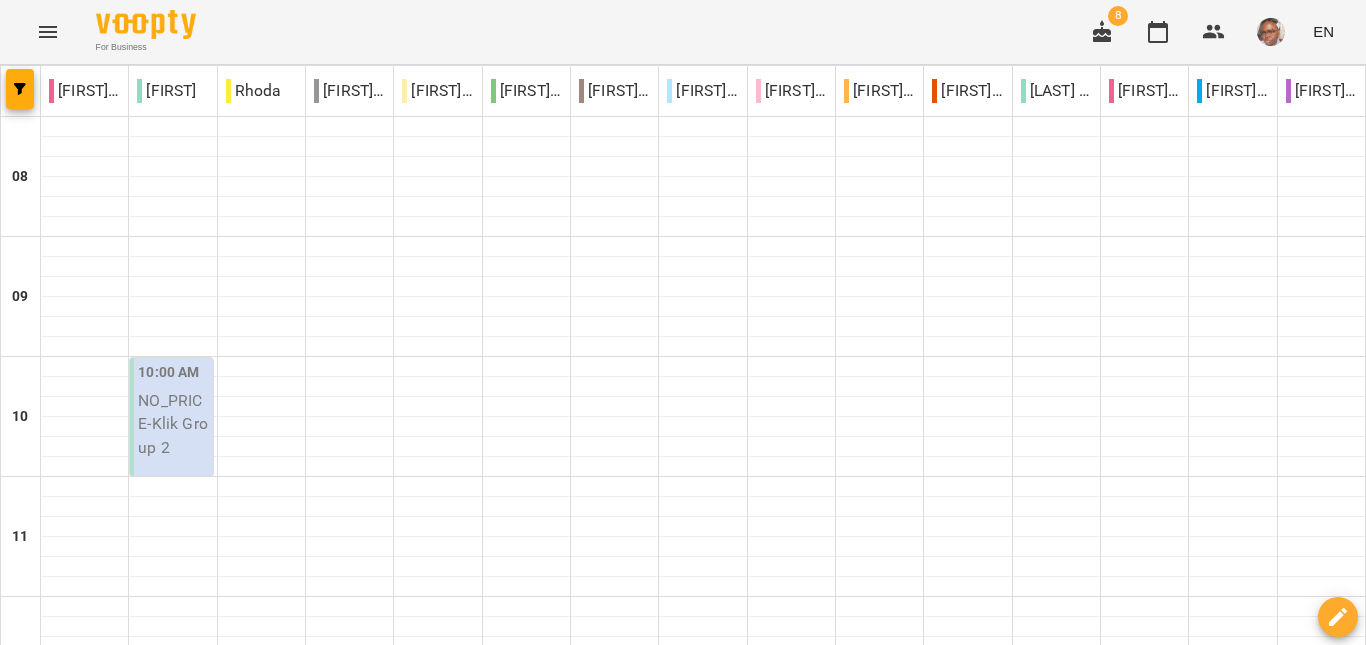 scroll, scrollTop: 0, scrollLeft: 0, axis: both 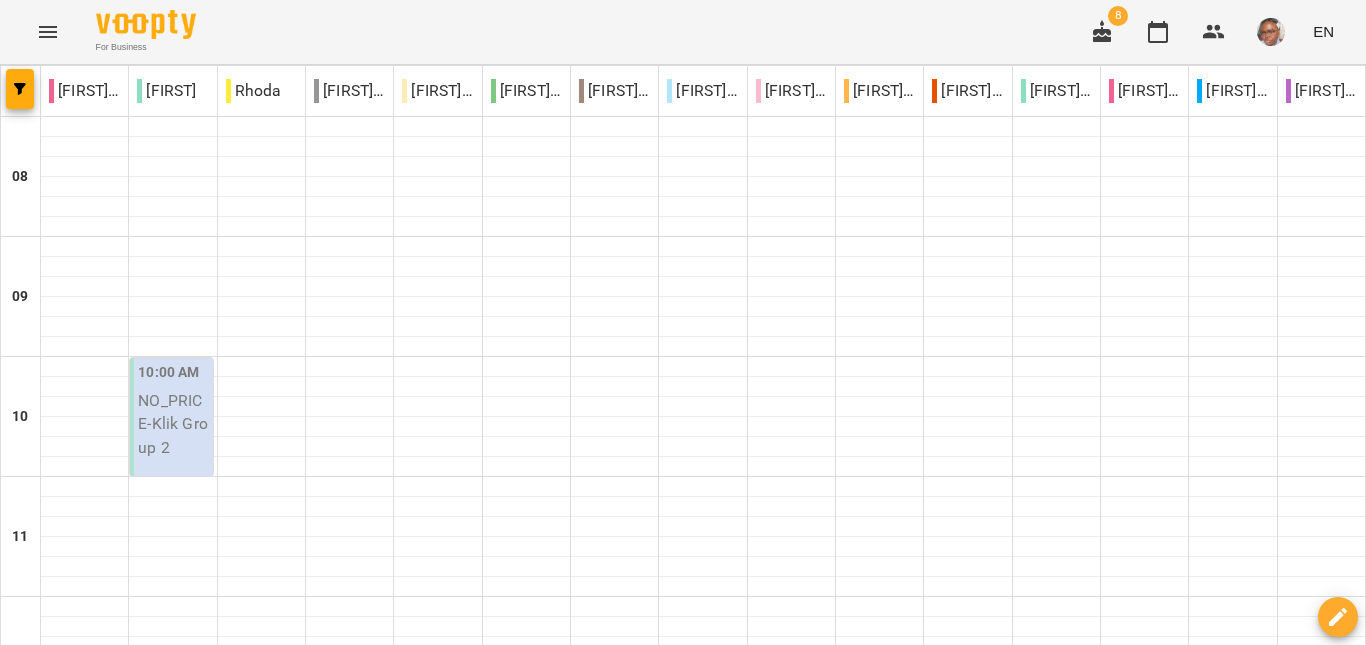 click at bounding box center (1271, 32) 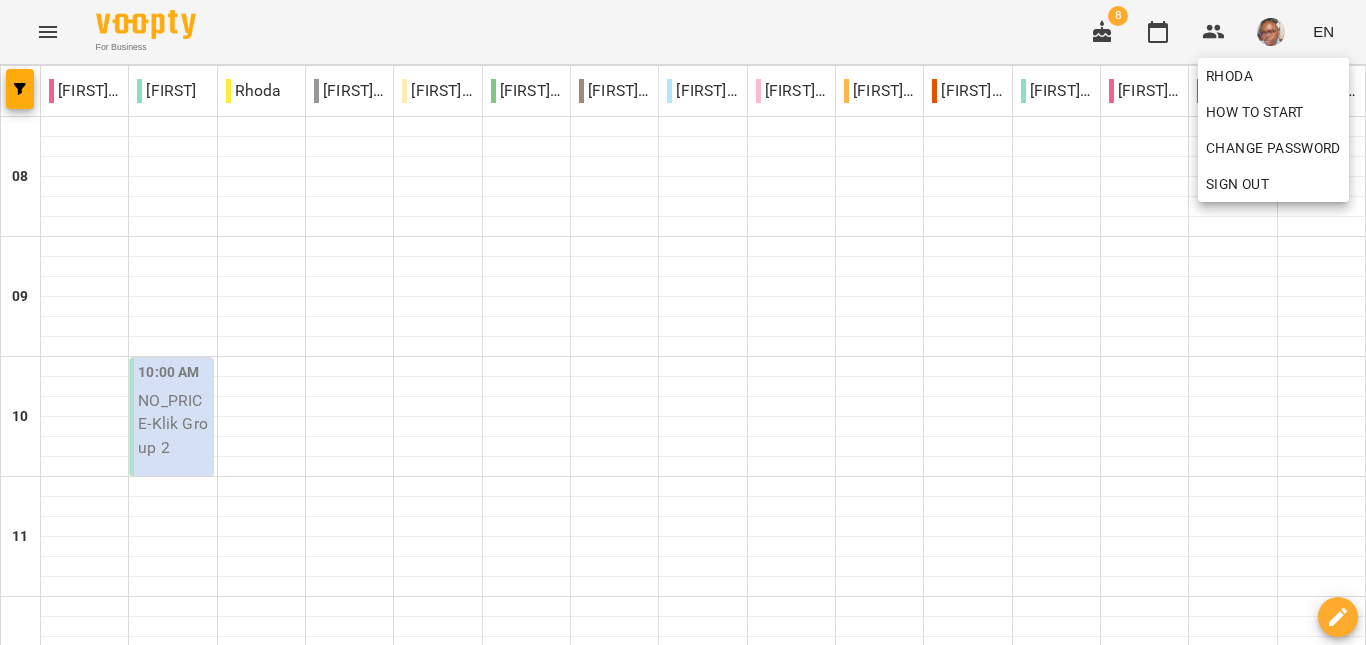 click on "Sign Out" at bounding box center (1237, 184) 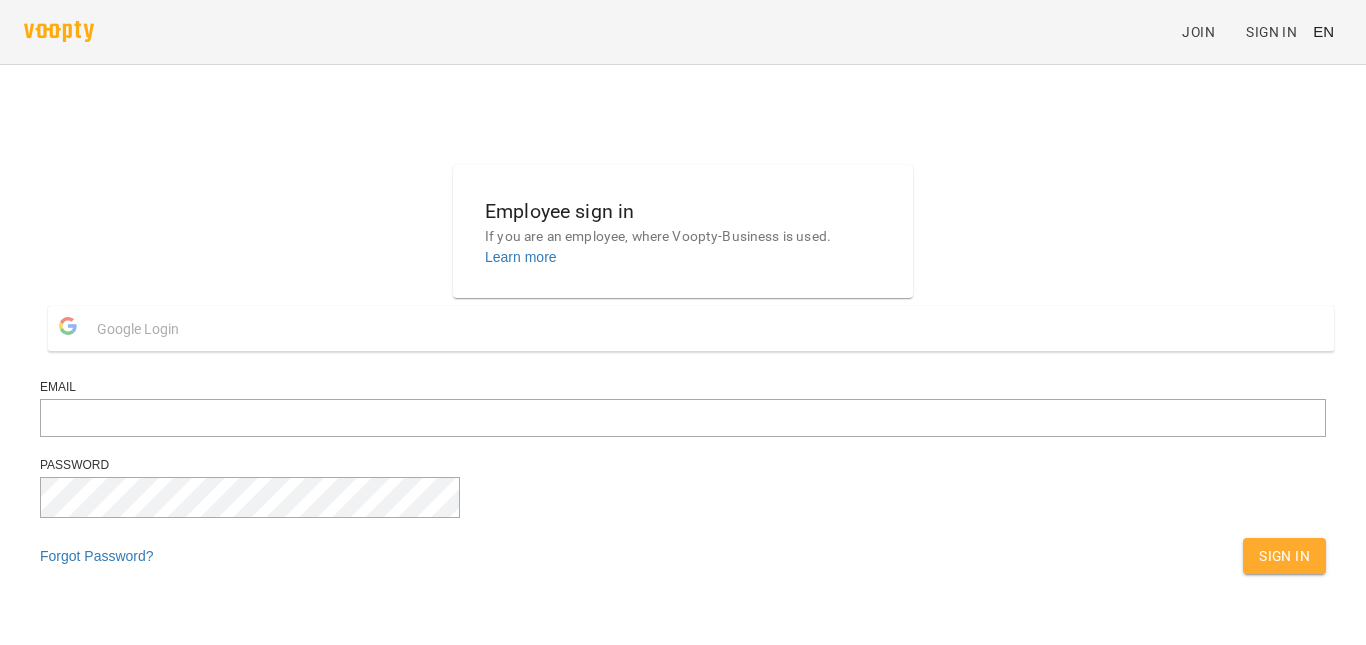 scroll, scrollTop: 0, scrollLeft: 0, axis: both 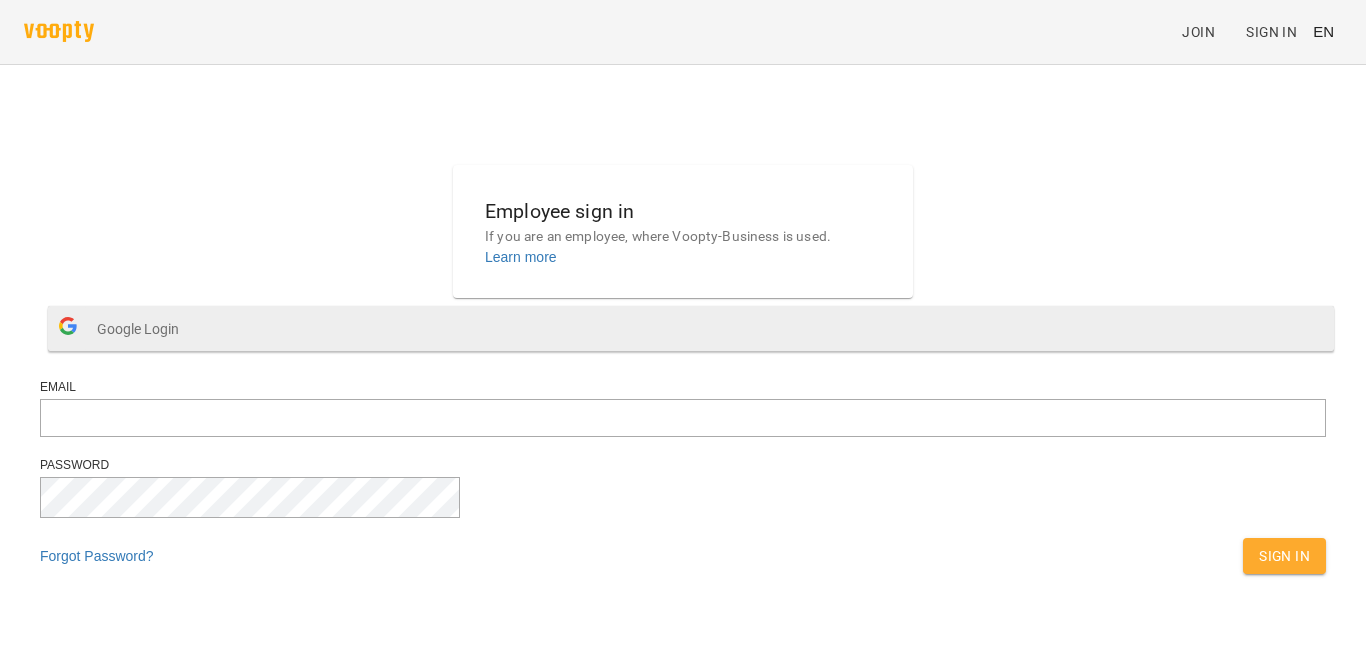 click on "Google Login" at bounding box center (691, 328) 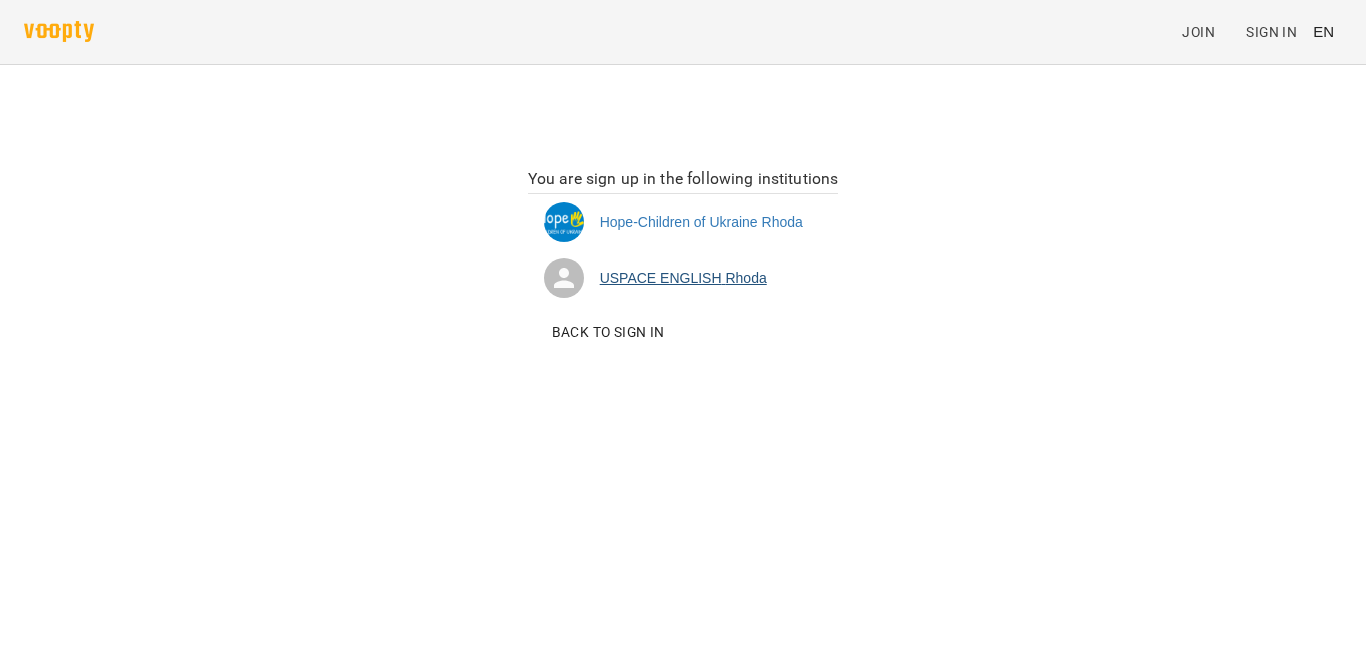 click on "USPACE ENGLISH   Rhoda" at bounding box center [683, 278] 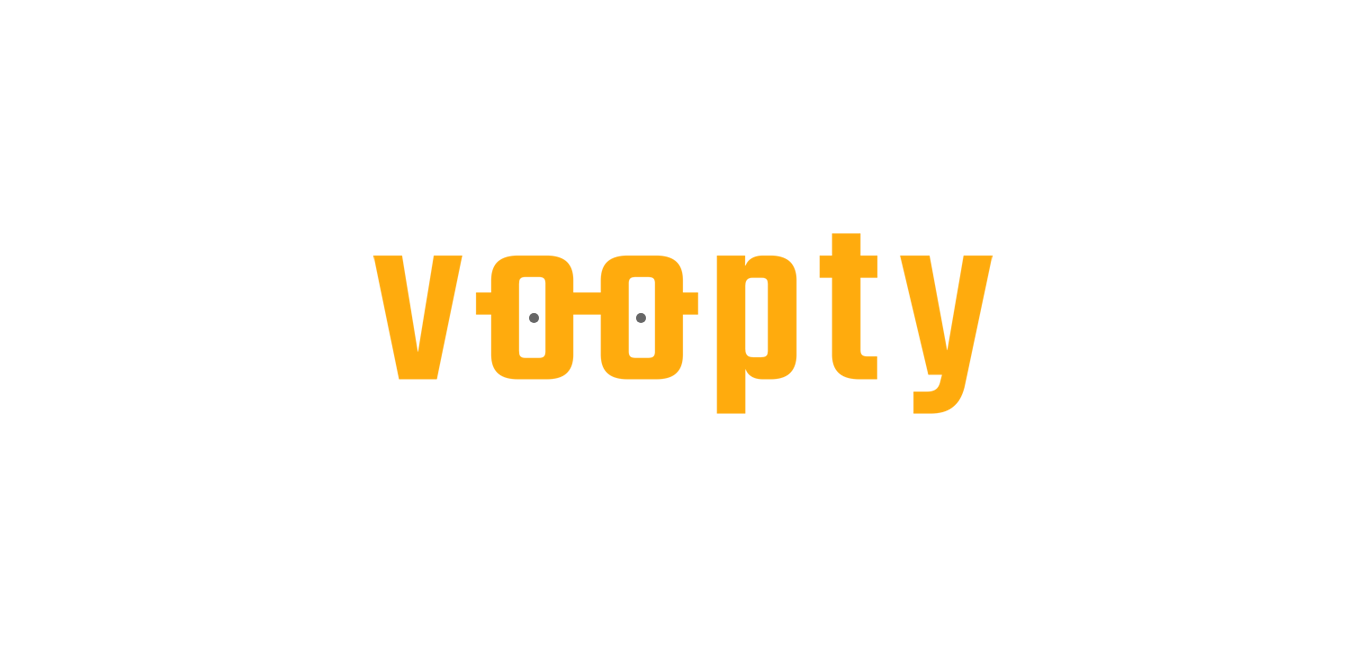 scroll, scrollTop: 0, scrollLeft: 0, axis: both 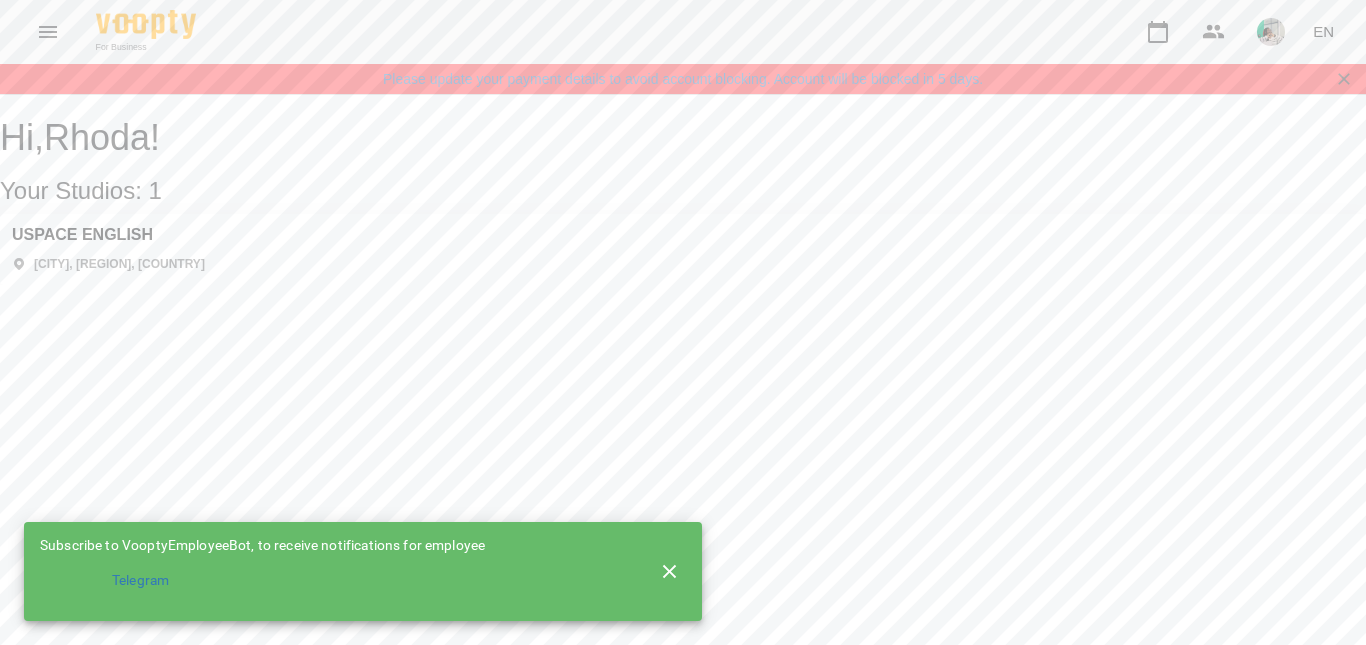 click 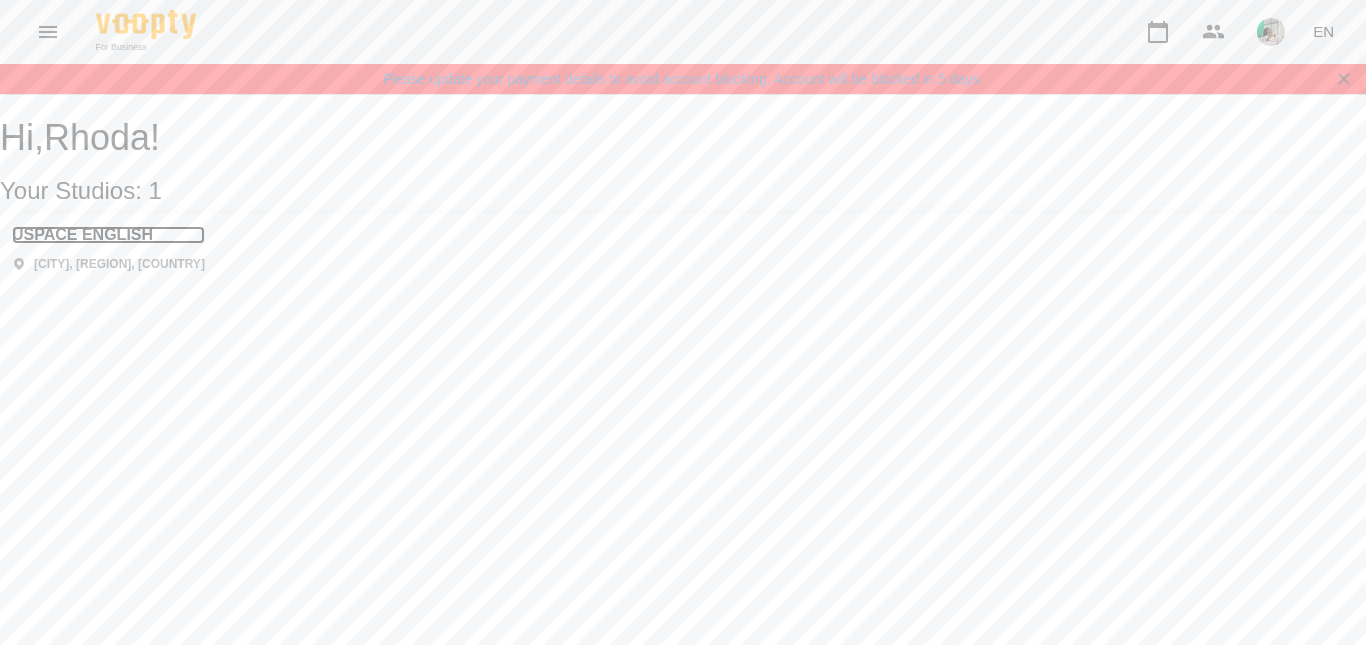 click on "USPACE ENGLISH" at bounding box center [108, 235] 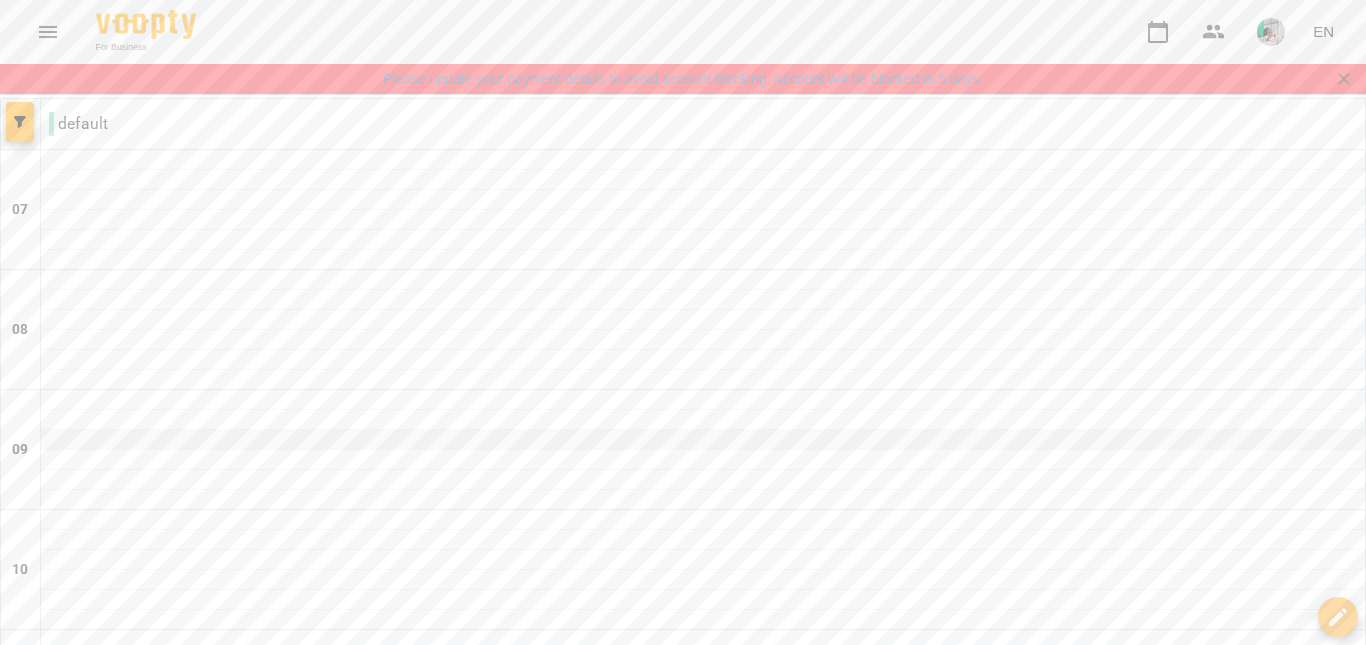 scroll, scrollTop: 1438, scrollLeft: 0, axis: vertical 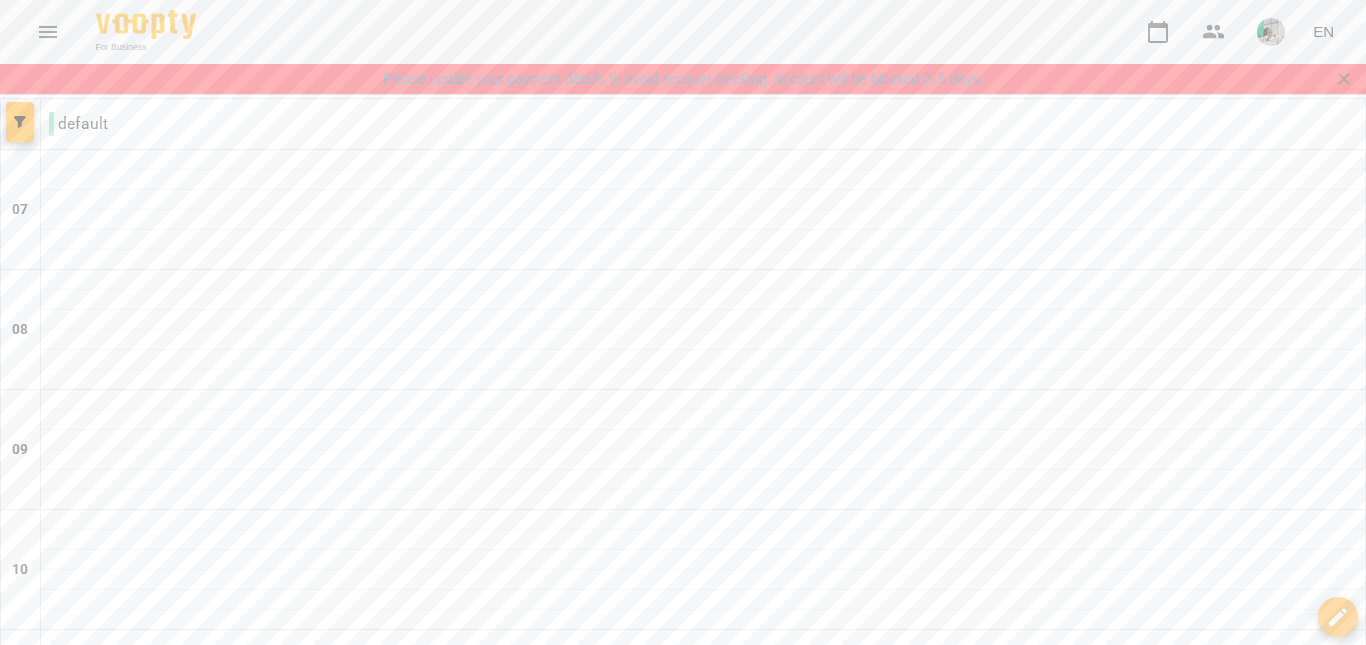 click on "Mon" at bounding box center [45, 1976] 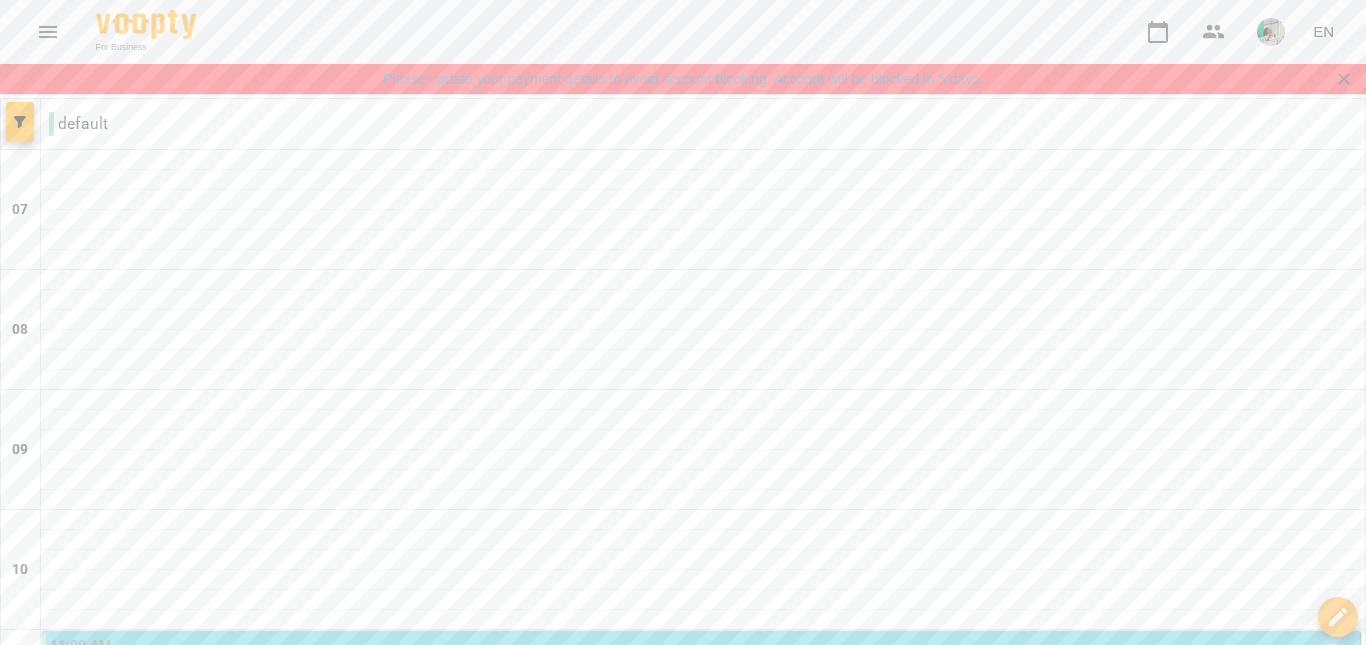 scroll, scrollTop: 391, scrollLeft: 0, axis: vertical 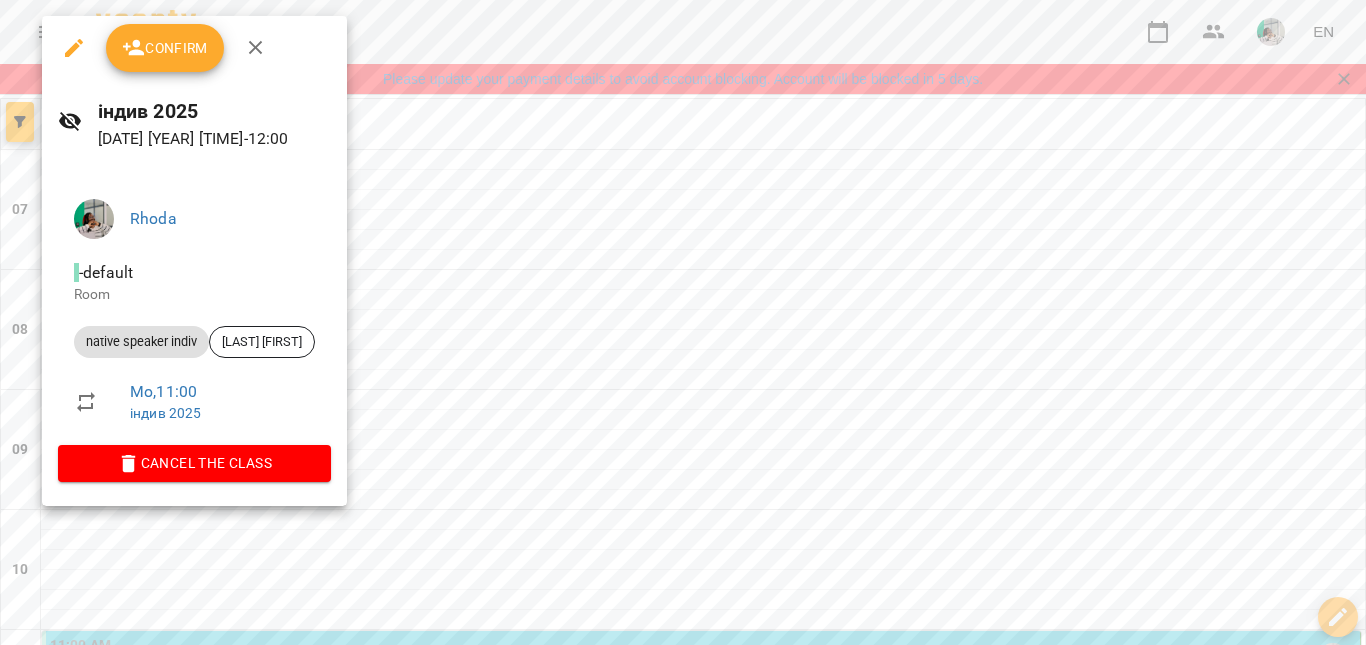 click on "Confirm" at bounding box center [165, 48] 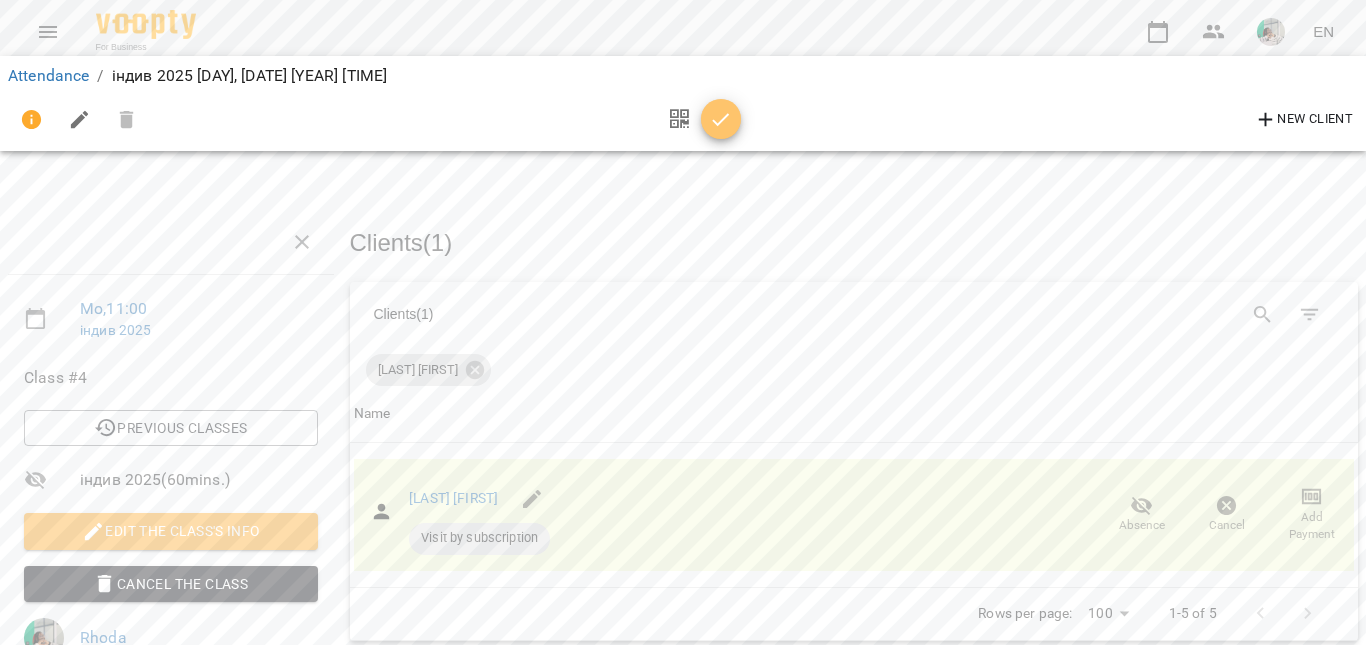 click at bounding box center [721, 119] 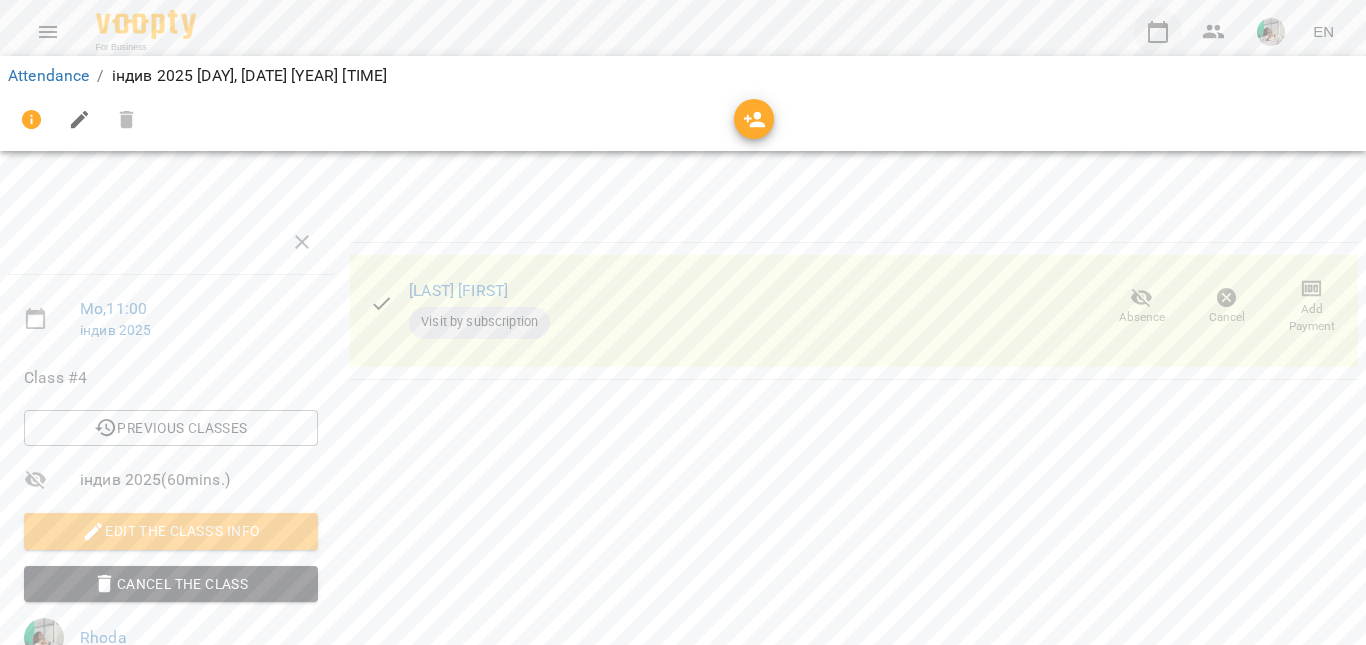 click 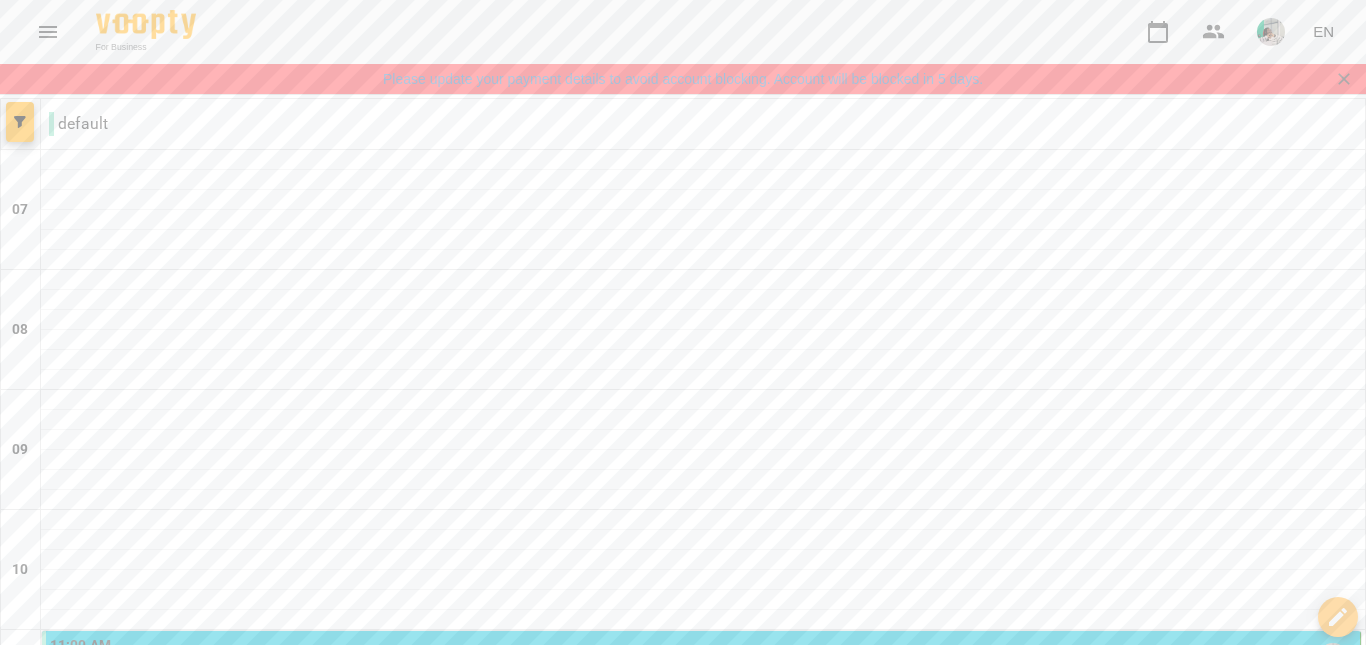 scroll, scrollTop: 1438, scrollLeft: 0, axis: vertical 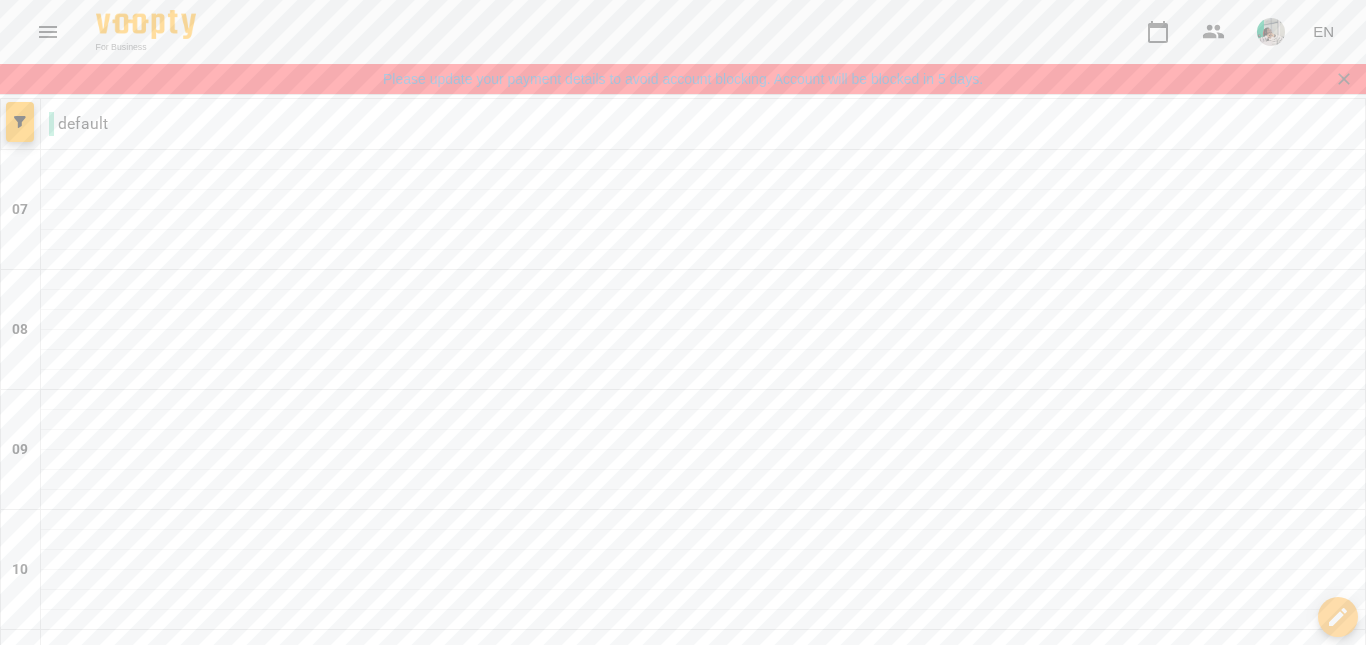 click on "Mon 04 Aug Tue 05 Aug Wed 06 Aug Thu 07 Aug Fri 08 Aug Sat 09 Aug Sun 10 Aug" at bounding box center (683, 1982) 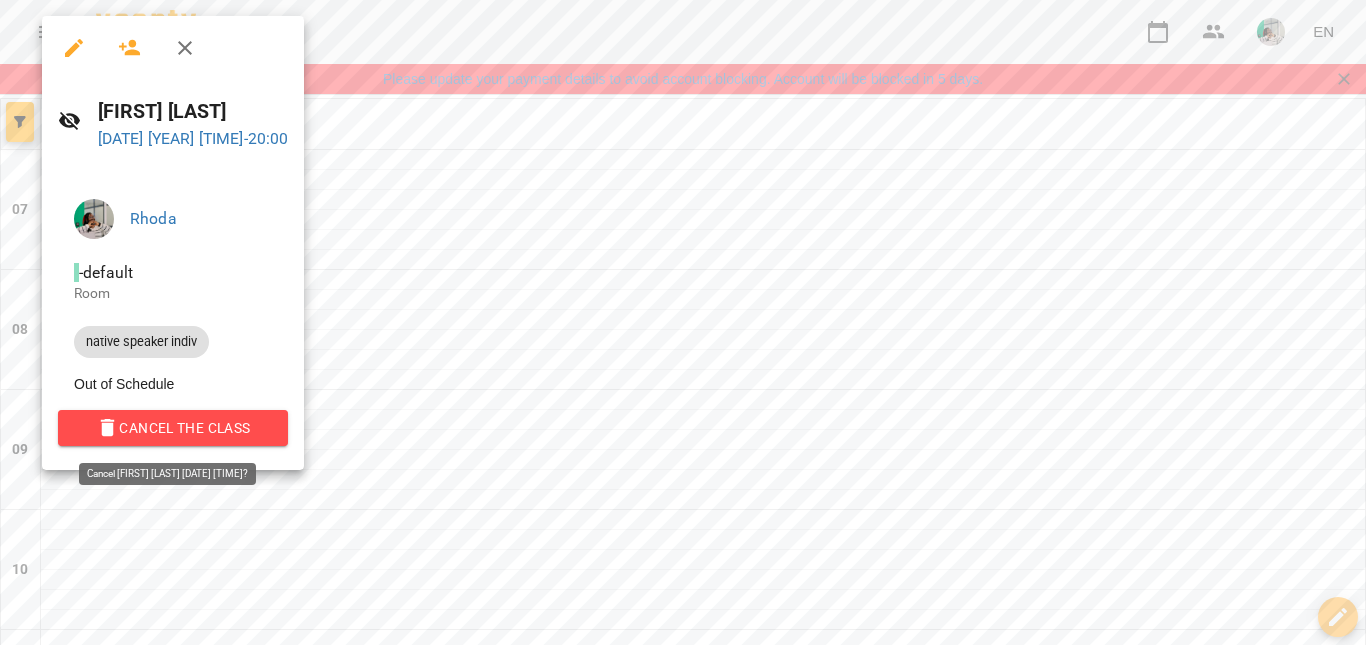 click on "Cancel the class" at bounding box center [173, 428] 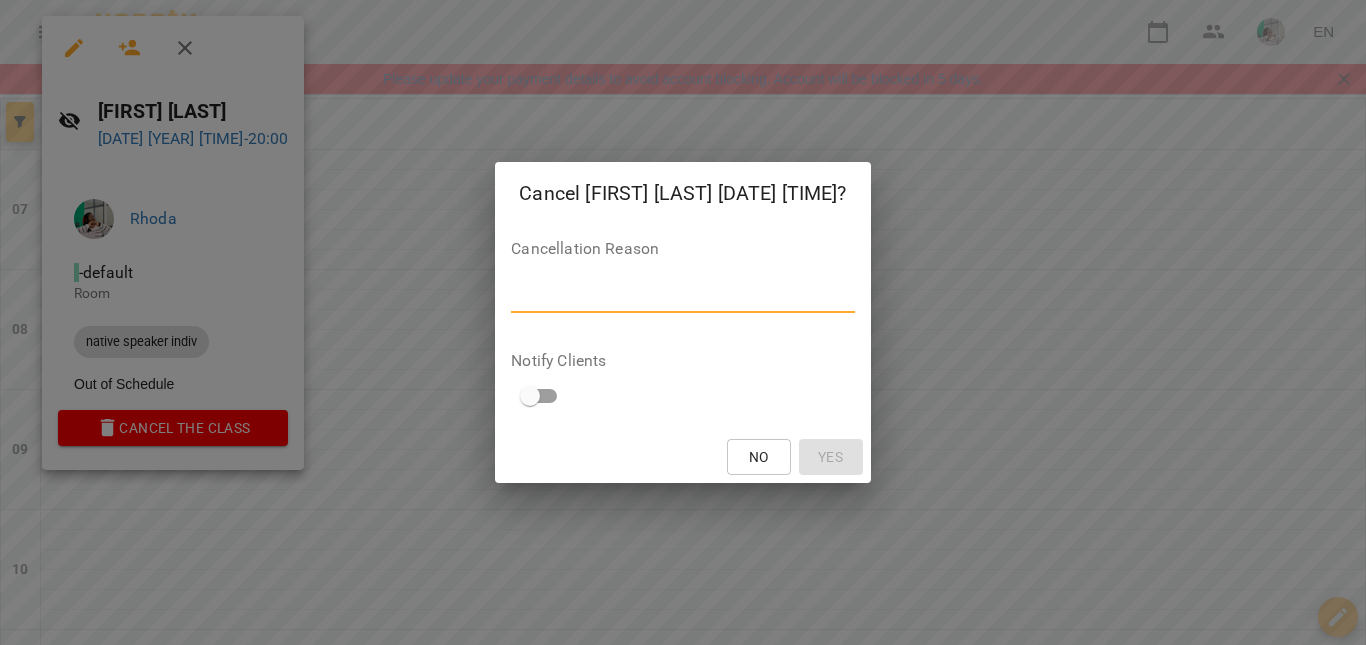 click at bounding box center [682, 296] 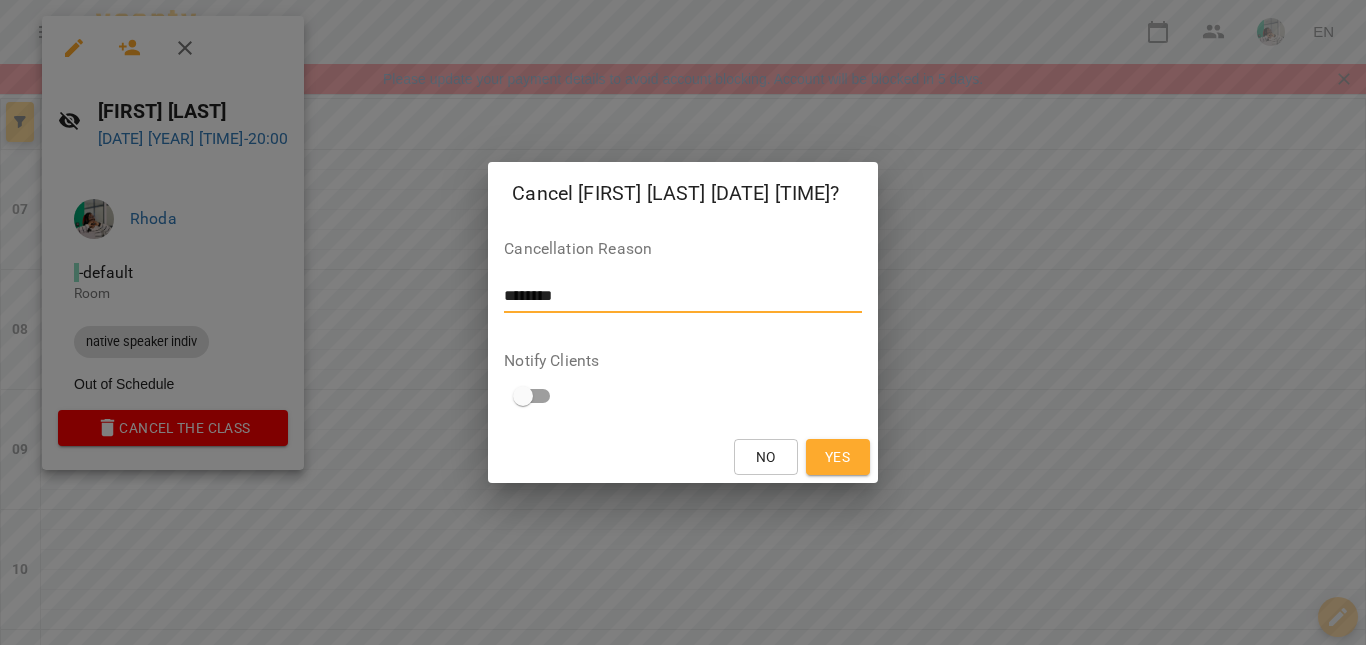 type on "********" 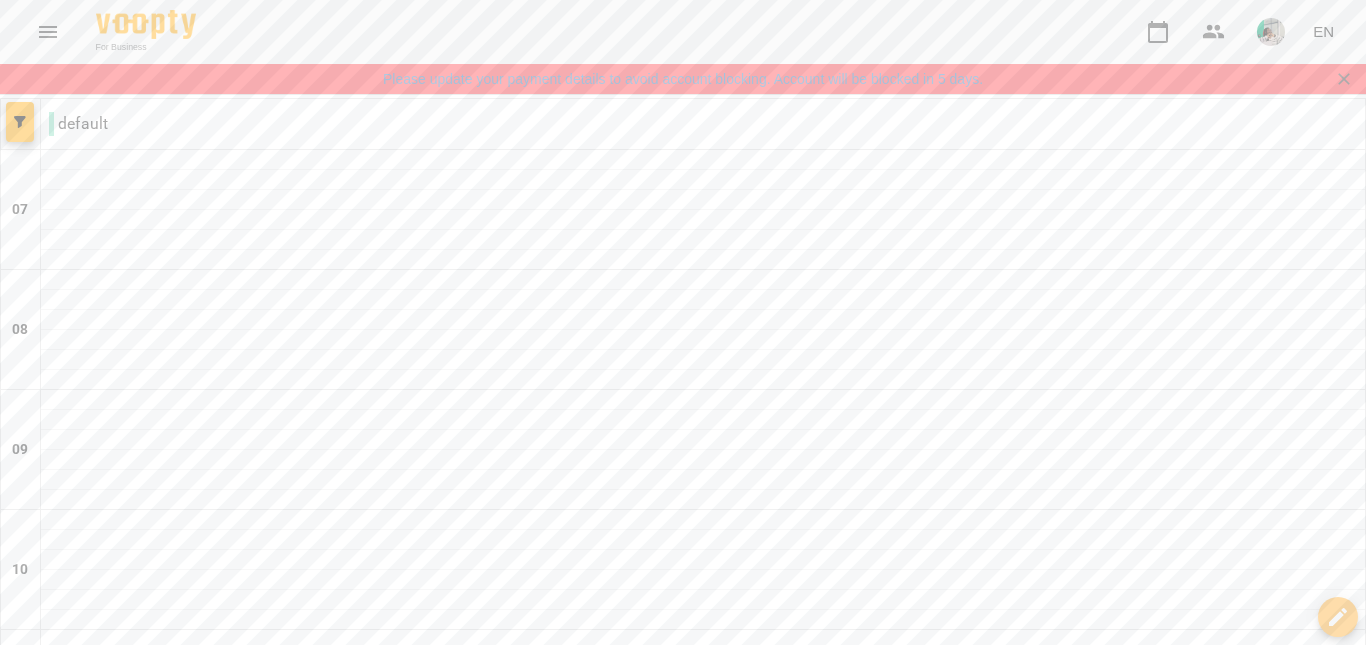 click on "Fri" at bounding box center (960, 1976) 